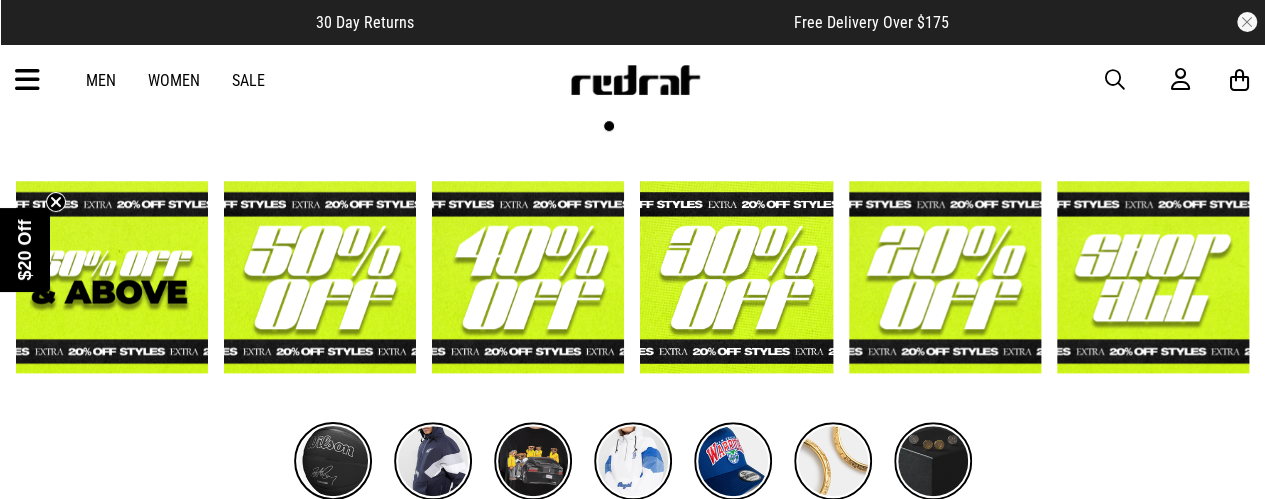 scroll, scrollTop: 509, scrollLeft: 0, axis: vertical 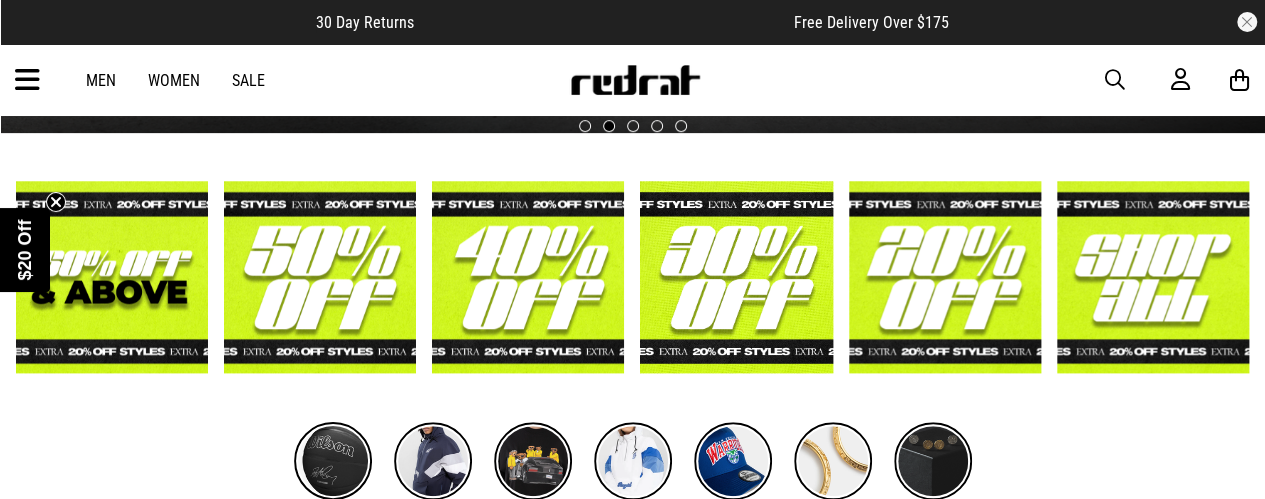 click at bounding box center (320, 277) 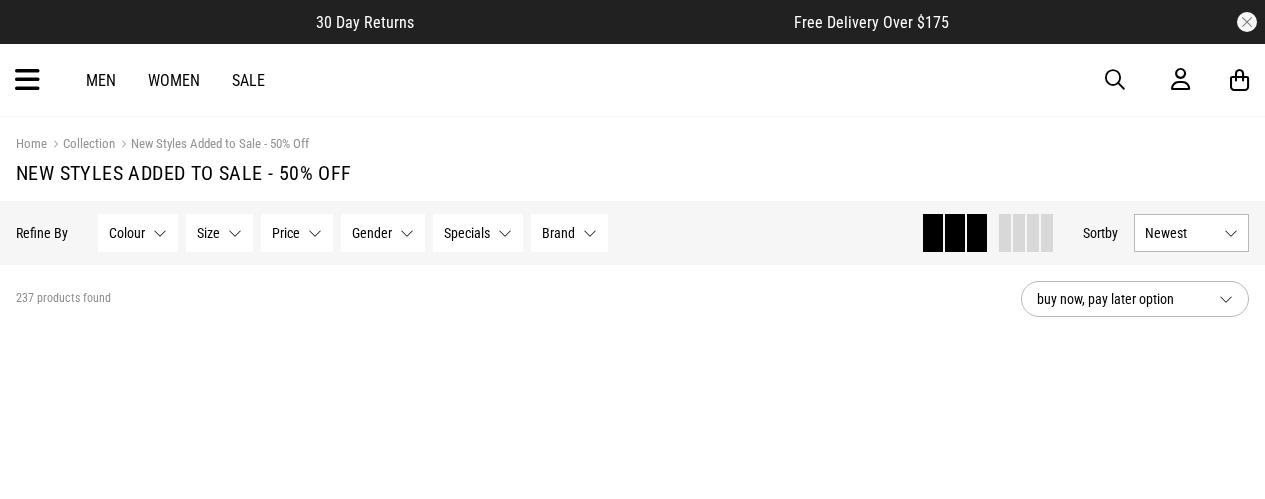 scroll, scrollTop: 0, scrollLeft: 0, axis: both 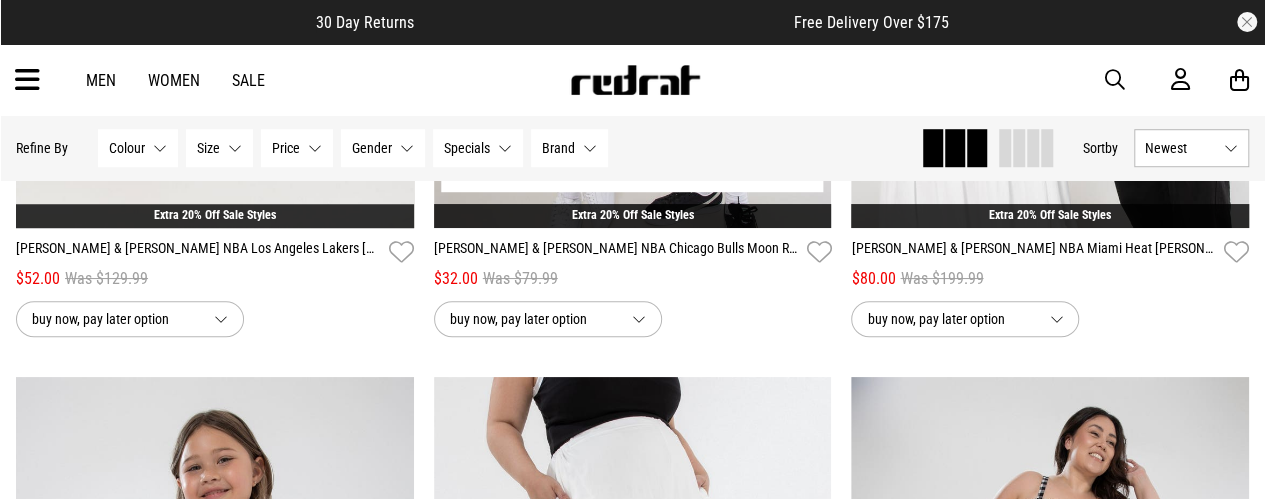 click on "buy now, pay later option" at bounding box center (533, 319) 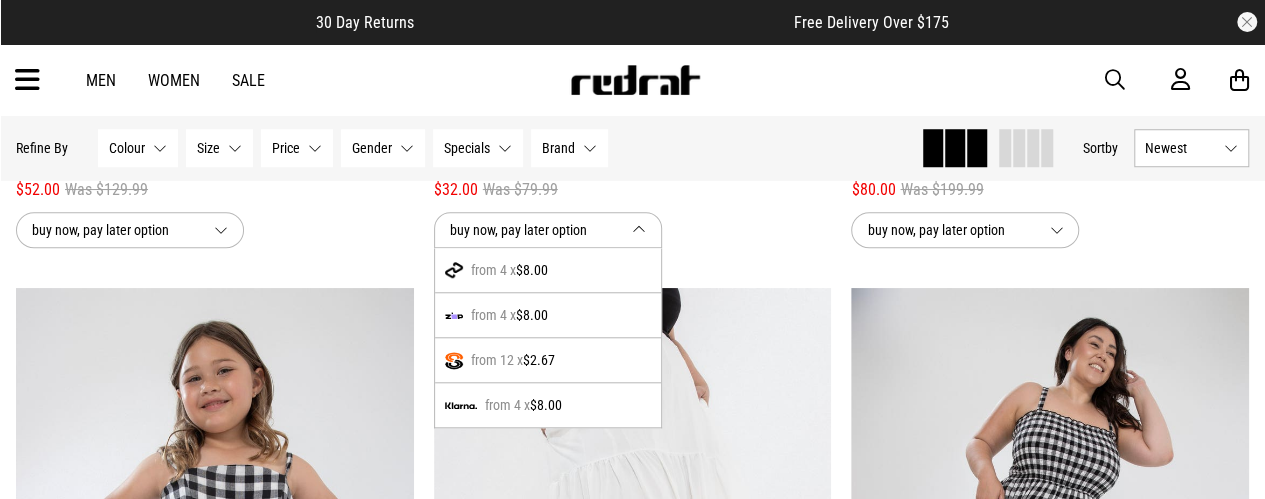 scroll, scrollTop: 776, scrollLeft: 0, axis: vertical 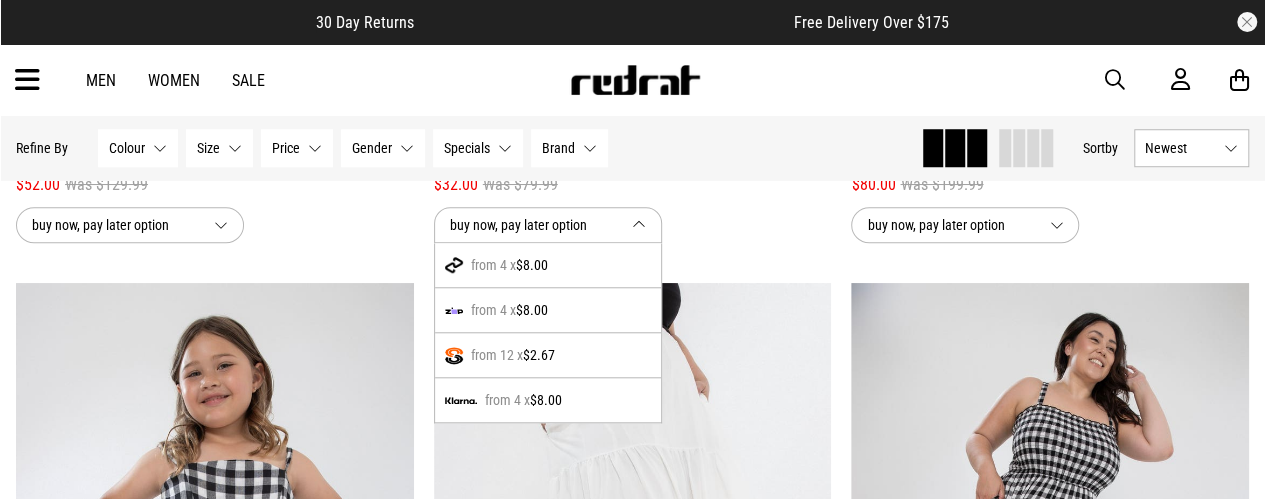 click on "buy now, pay later option      from 4 x  $8.00   from 4 x  $8.00   from 12 x  $2.67   from 4 x  $8.00" at bounding box center (633, 225) 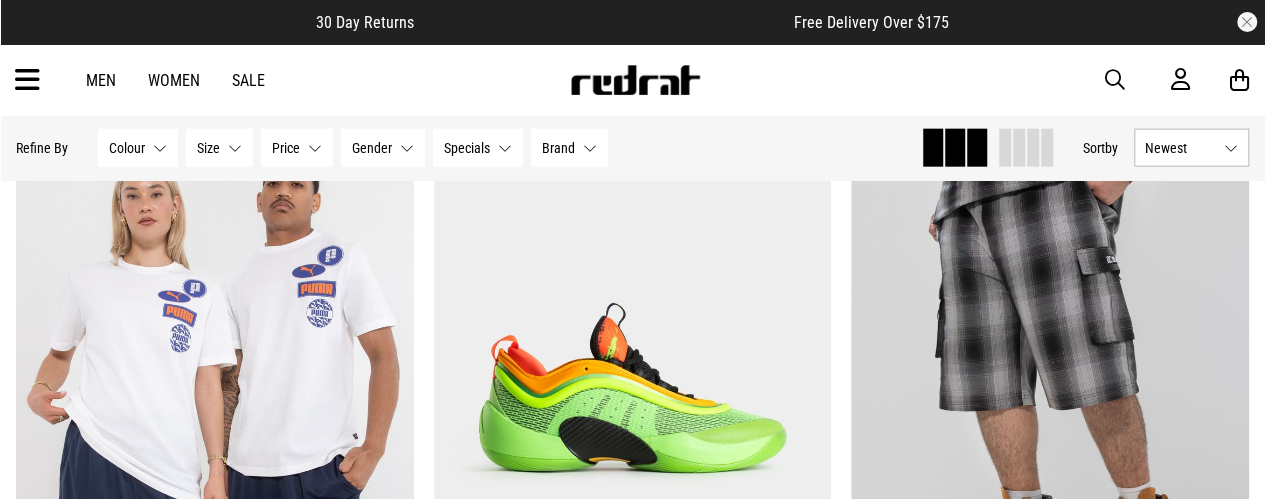 scroll, scrollTop: 2360, scrollLeft: 0, axis: vertical 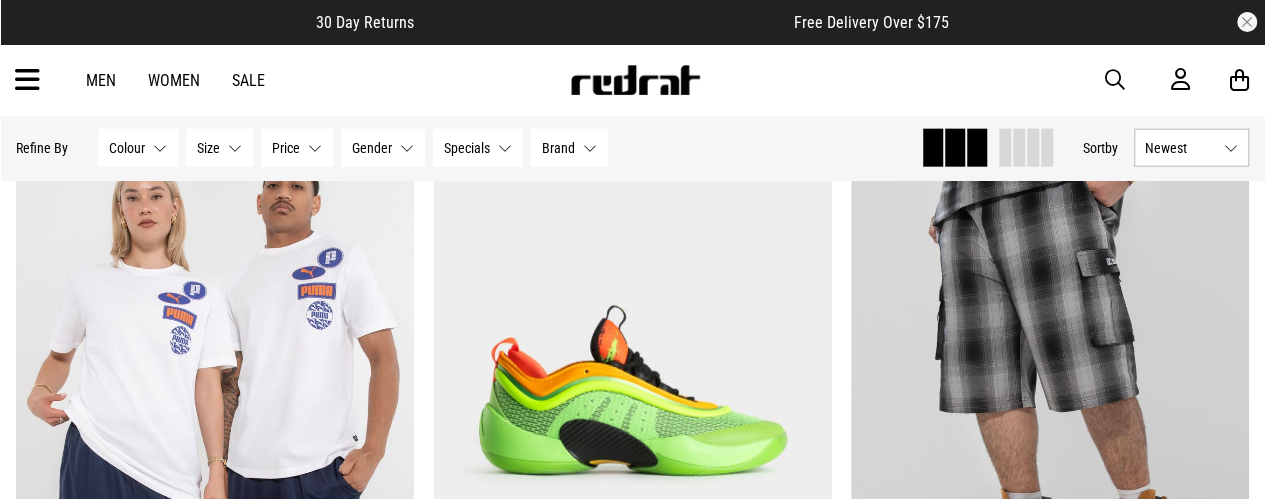 click on "Sale" at bounding box center (248, 80) 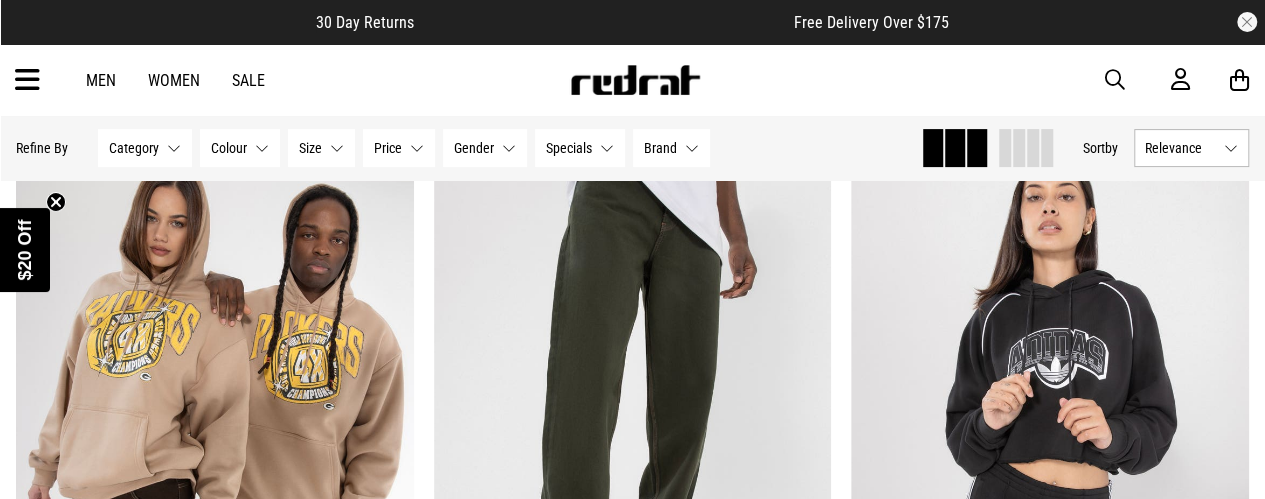 scroll, scrollTop: 274, scrollLeft: 0, axis: vertical 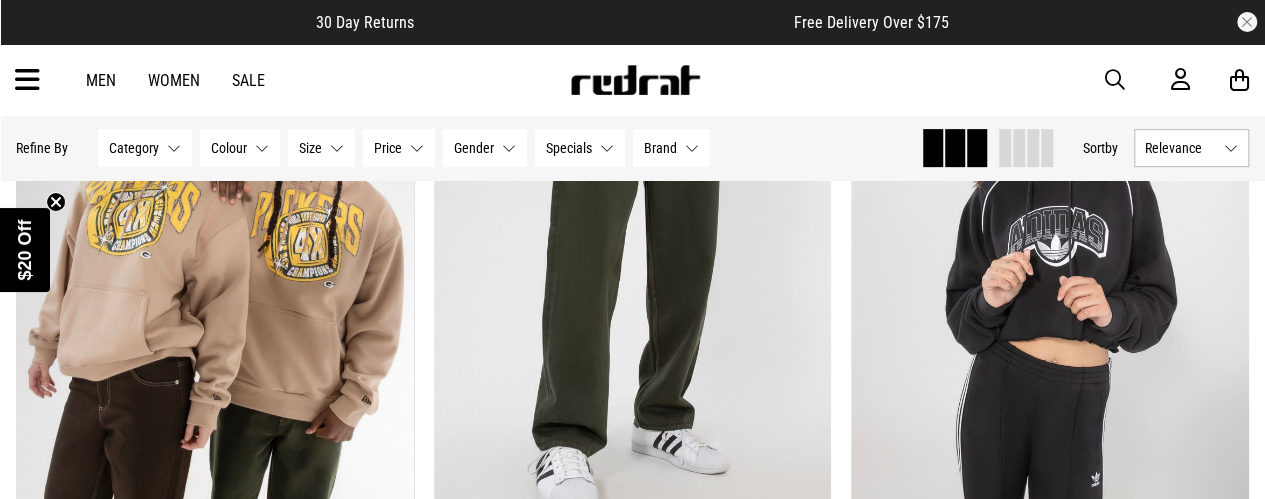 click 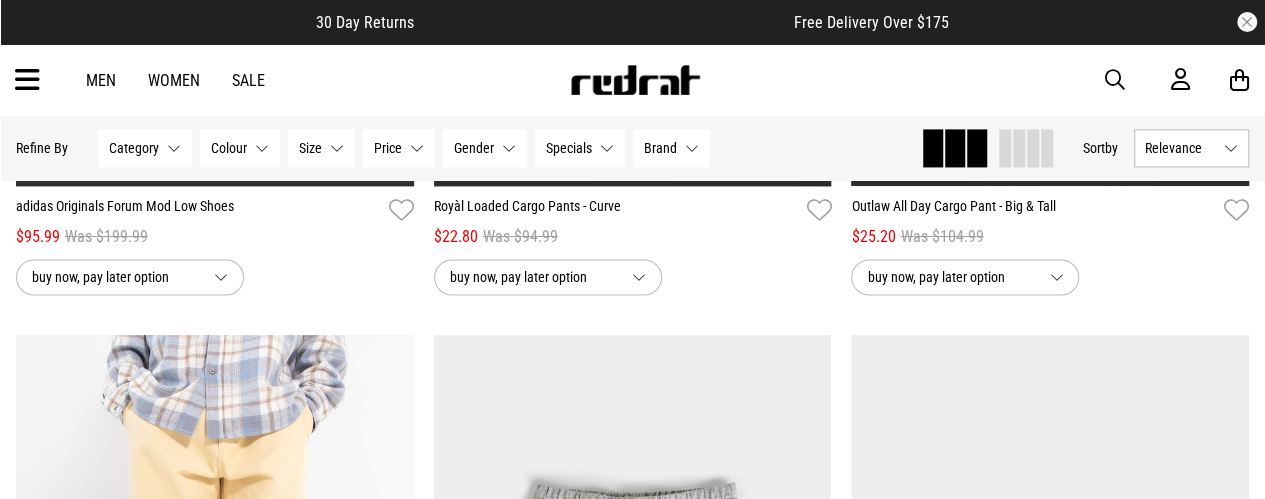 scroll, scrollTop: 1432, scrollLeft: 0, axis: vertical 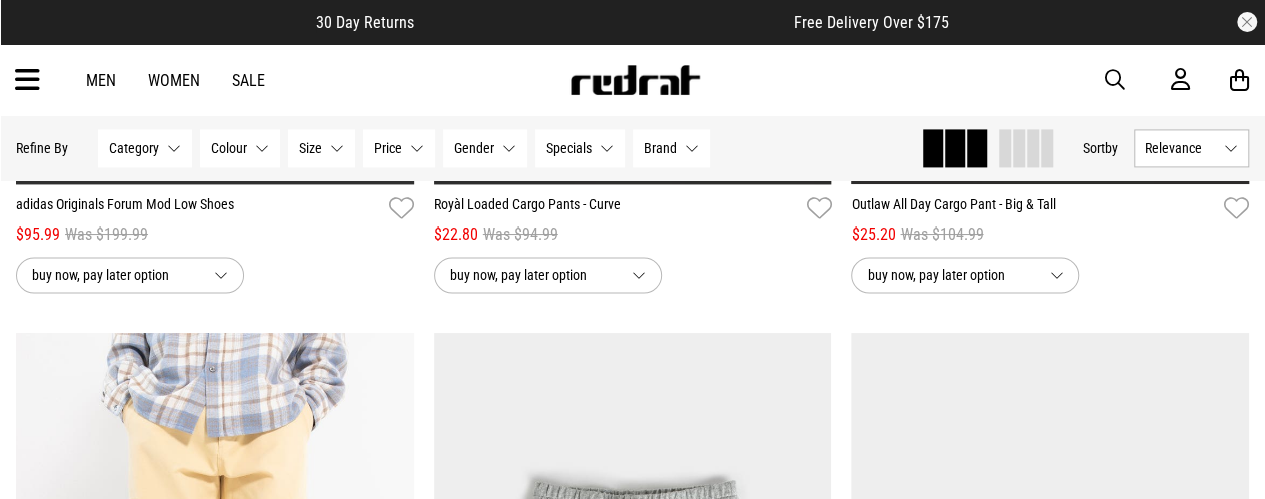 click at bounding box center [1033, 148] 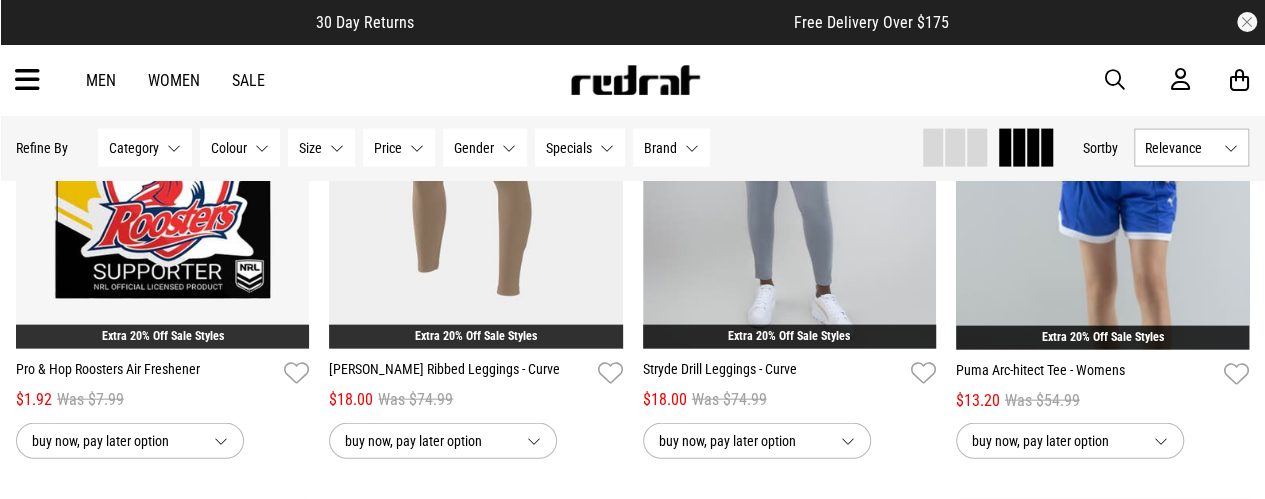 scroll, scrollTop: 2088, scrollLeft: 0, axis: vertical 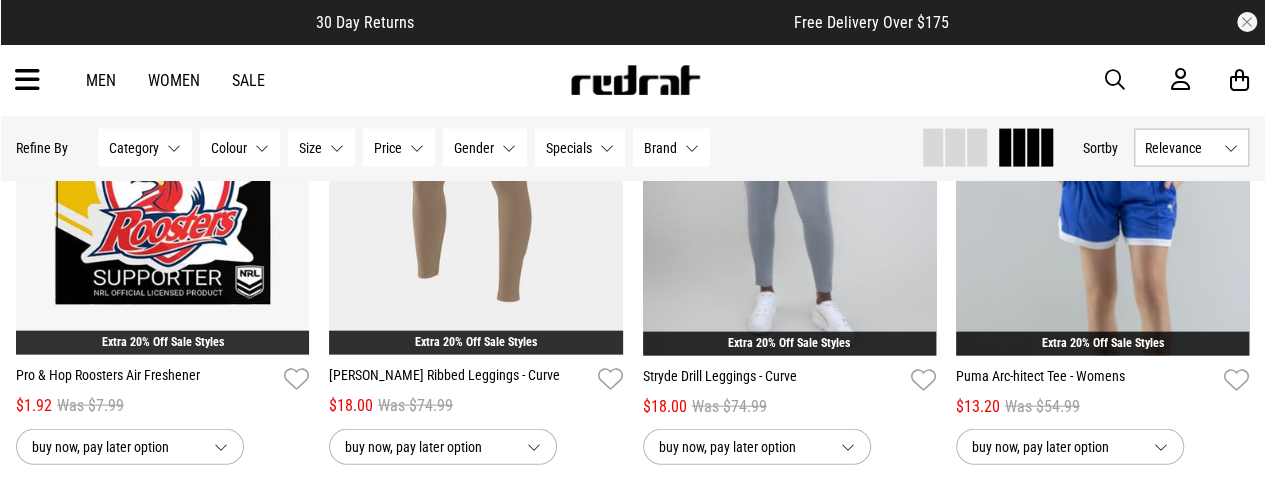 click on "Size  None selected" at bounding box center [321, 148] 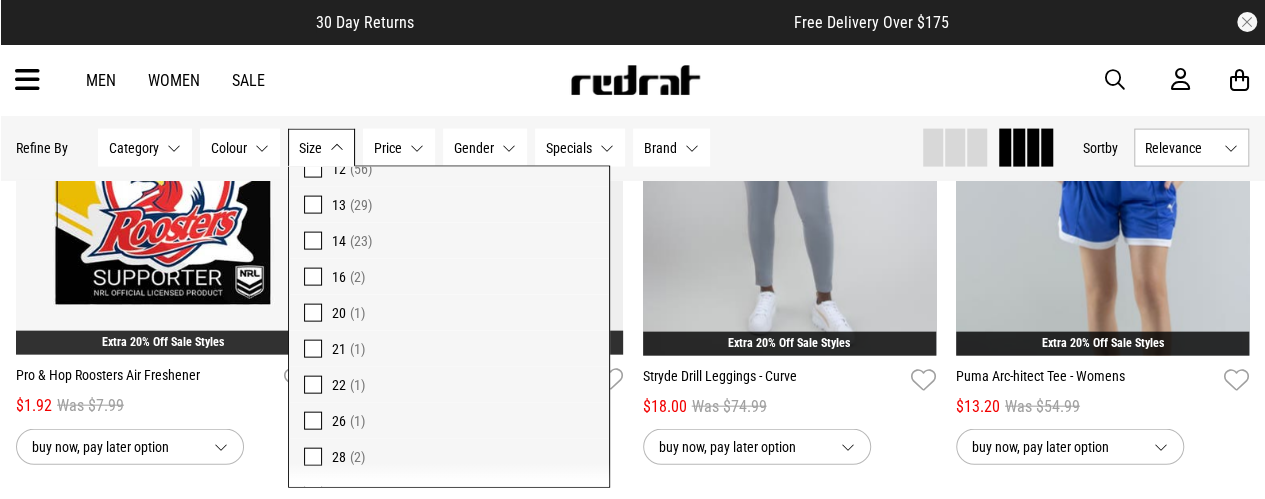 scroll, scrollTop: 475, scrollLeft: 0, axis: vertical 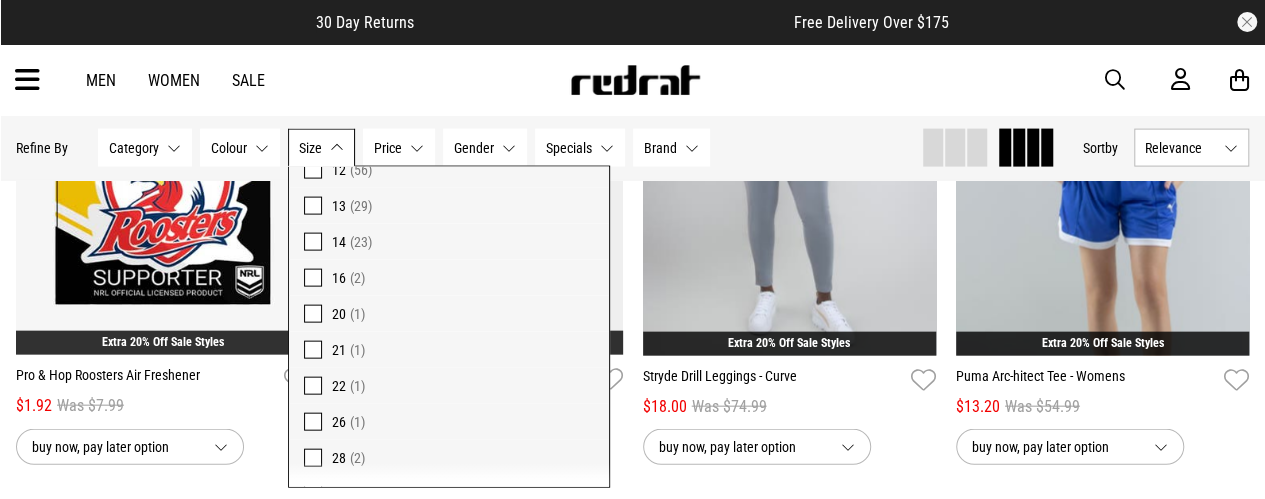 click at bounding box center (313, 242) 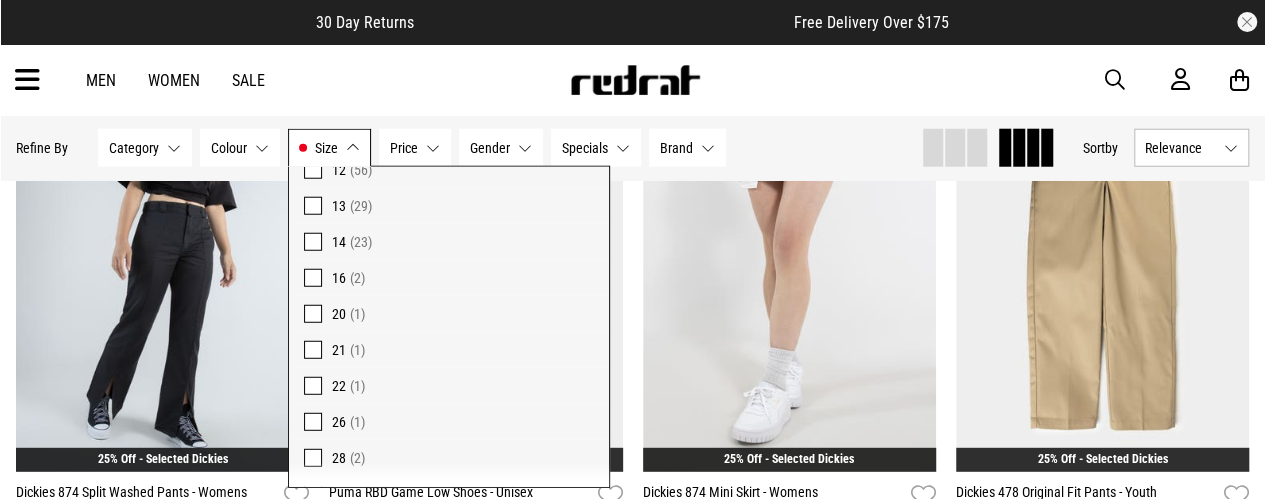 scroll, scrollTop: 2578, scrollLeft: 0, axis: vertical 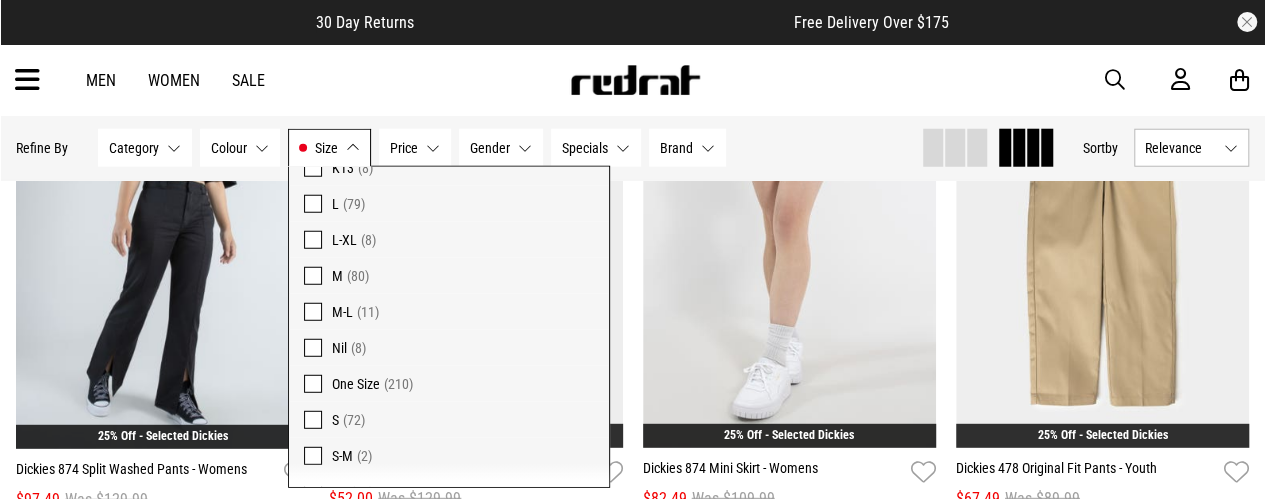 click at bounding box center (313, 240) 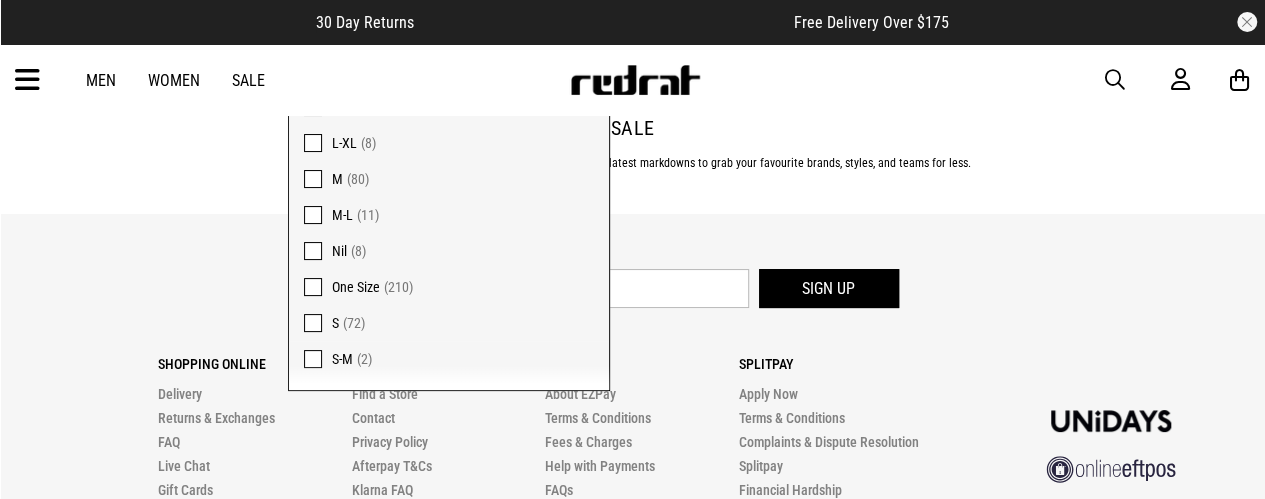 scroll, scrollTop: 3854, scrollLeft: 0, axis: vertical 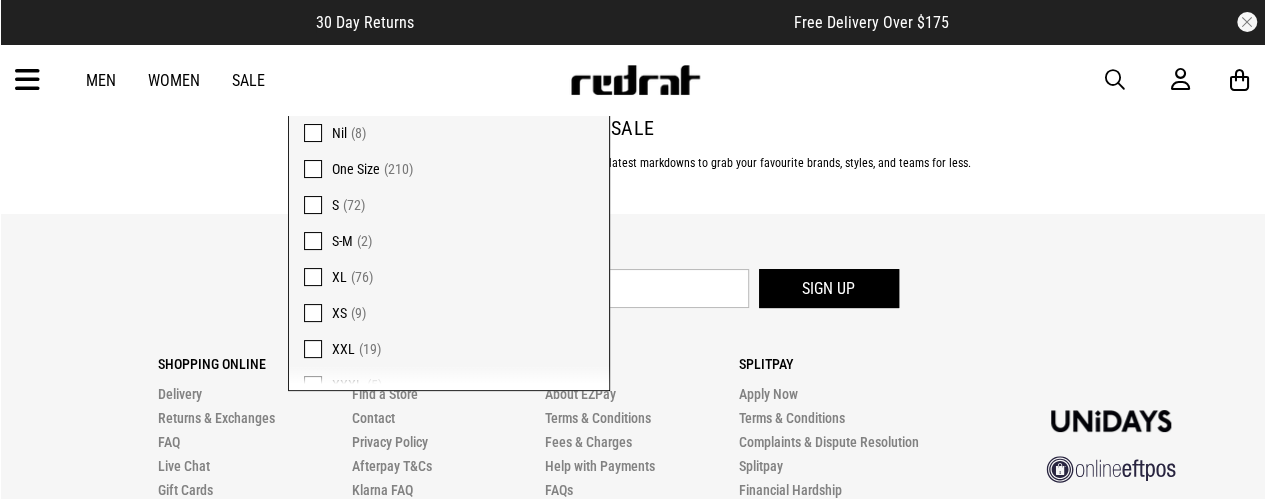 click at bounding box center (313, 277) 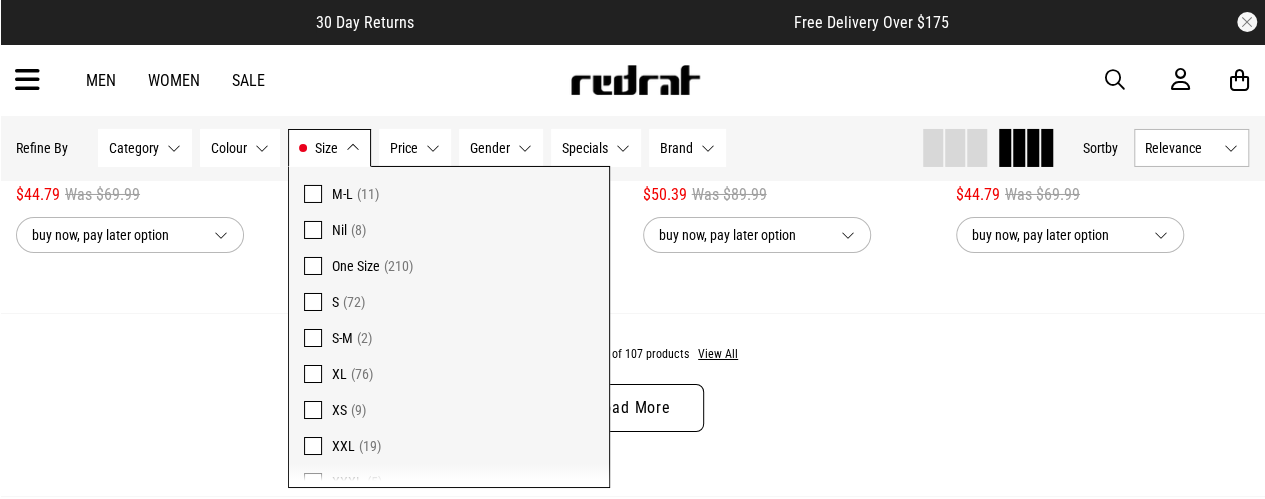 scroll, scrollTop: 3422, scrollLeft: 0, axis: vertical 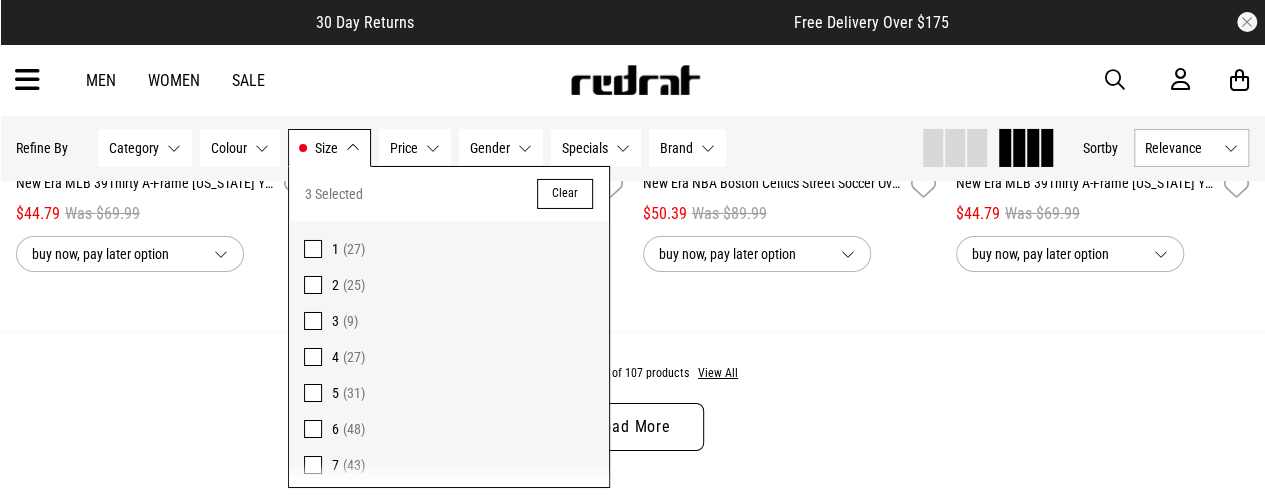 click on "You've viewed 24 of 107 products  View All   Load More" at bounding box center (632, 423) 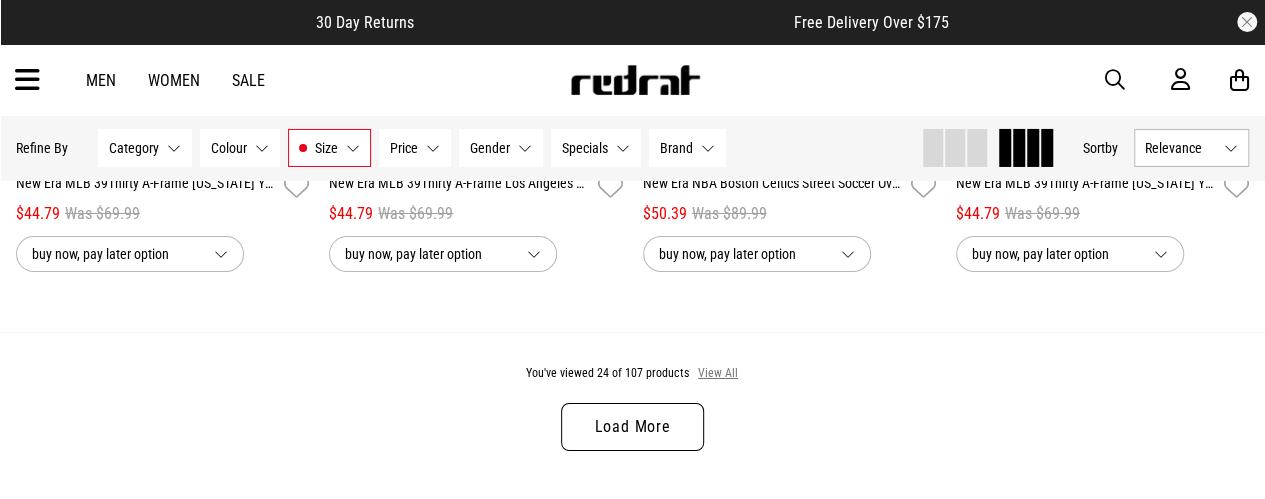 click on "View All" at bounding box center (718, 374) 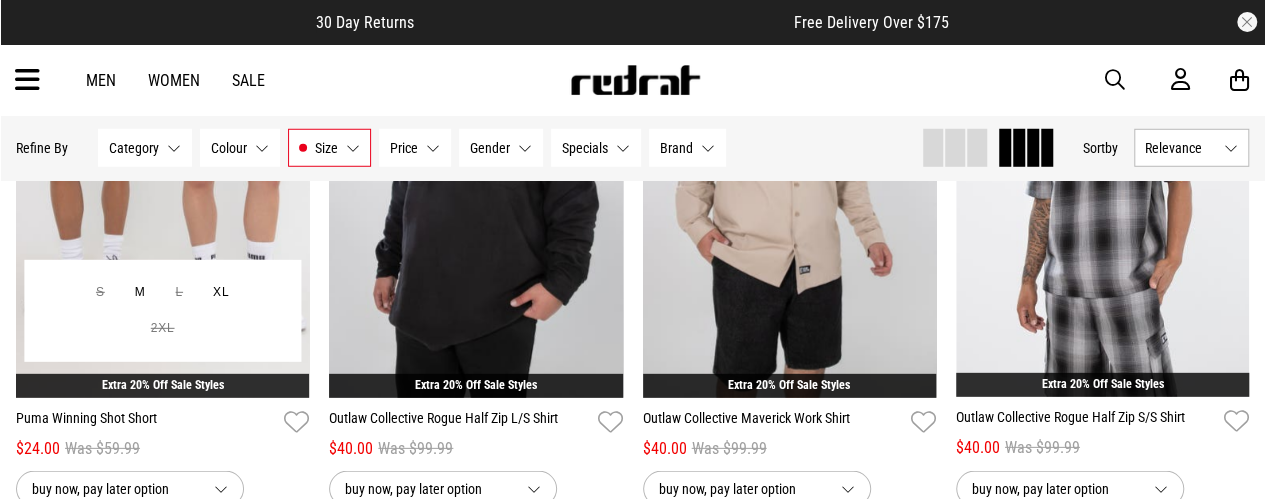 scroll, scrollTop: 6807, scrollLeft: 0, axis: vertical 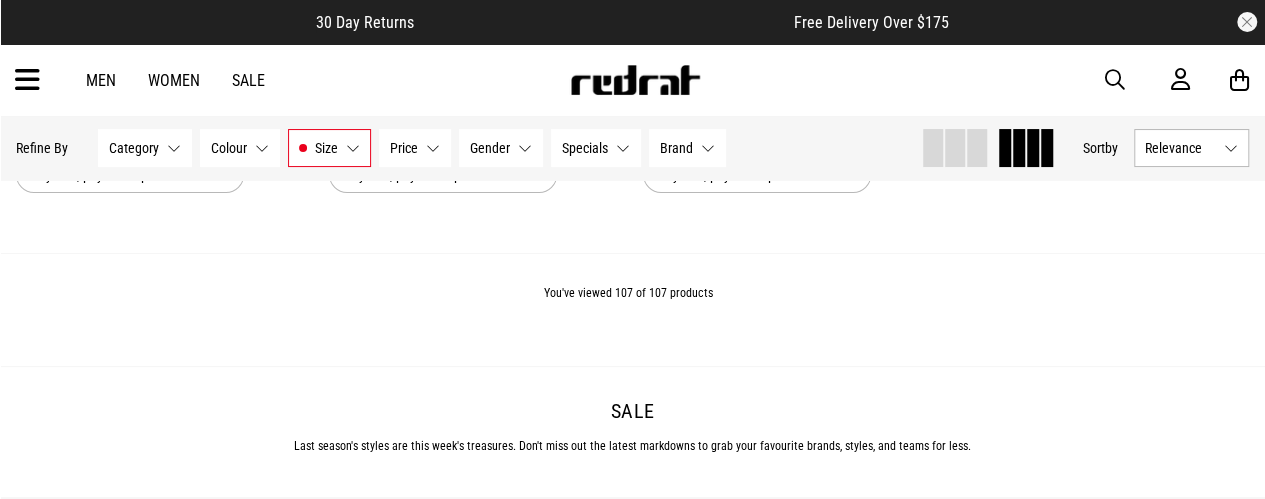 click at bounding box center [27, 80] 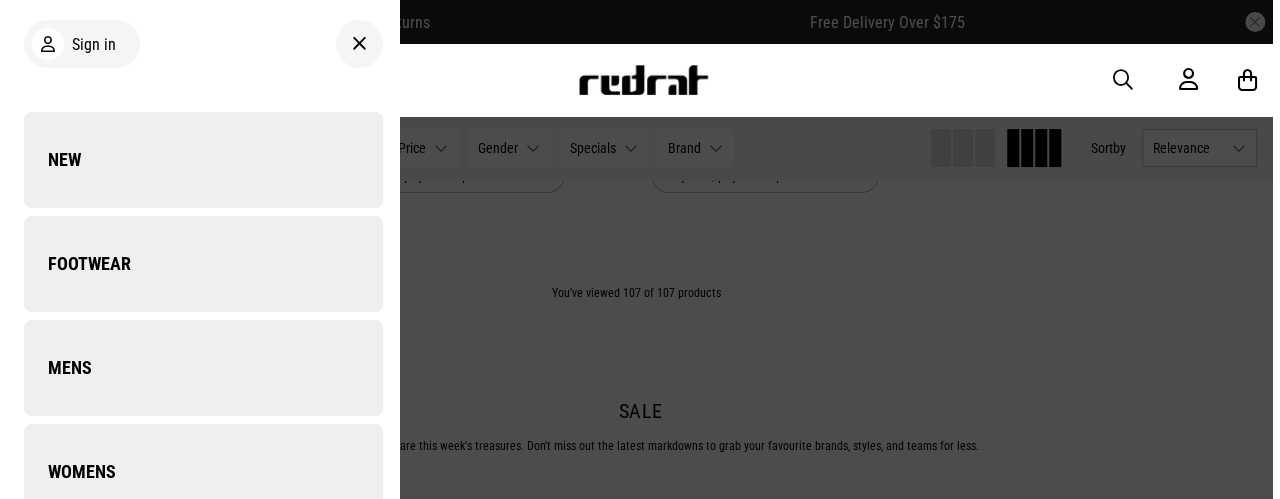 scroll, scrollTop: 15388, scrollLeft: 0, axis: vertical 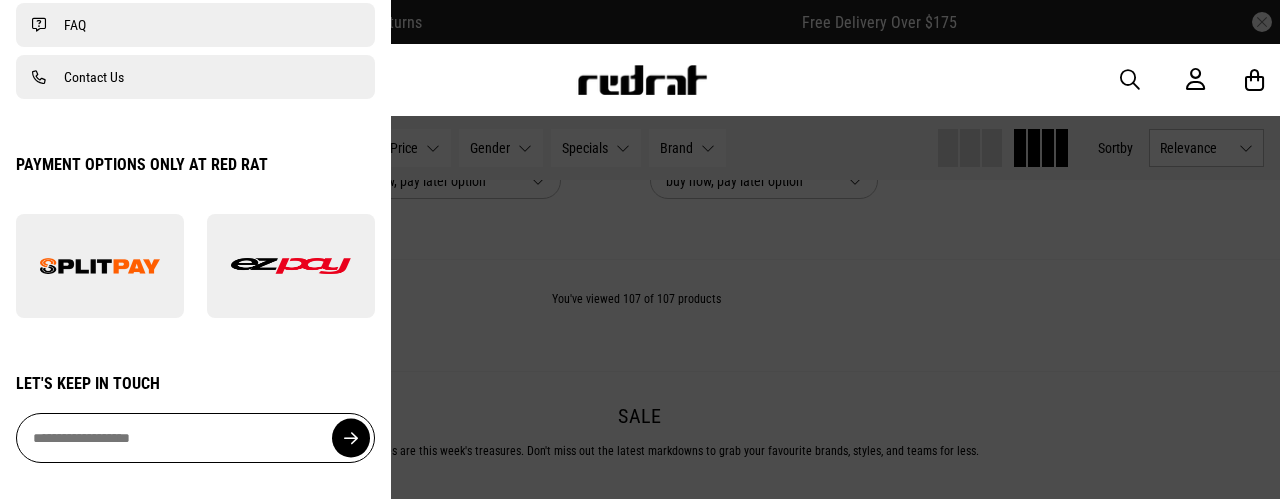click at bounding box center [640, 249] 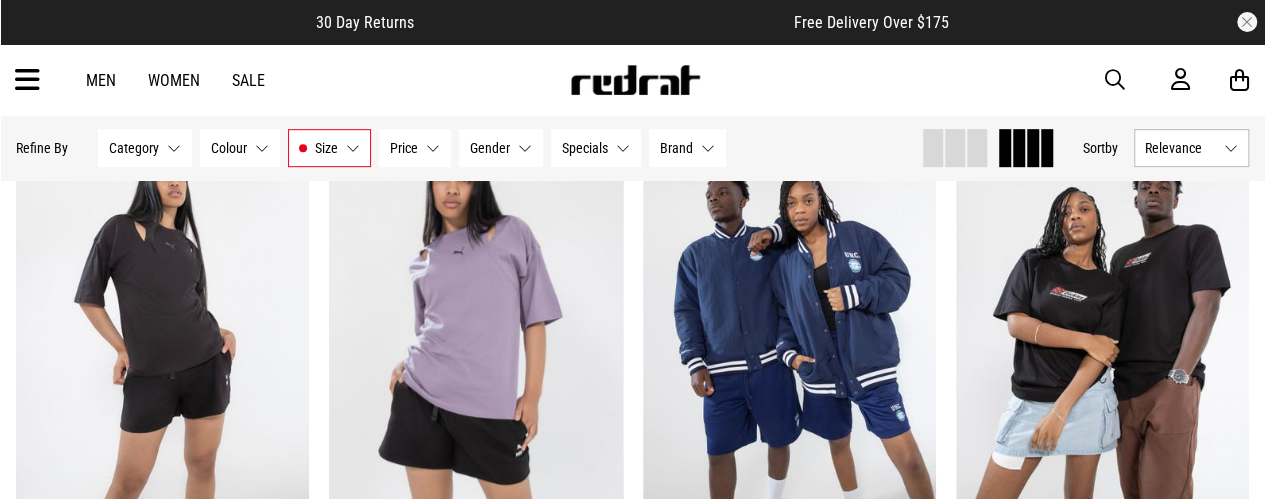 scroll, scrollTop: 7958, scrollLeft: 0, axis: vertical 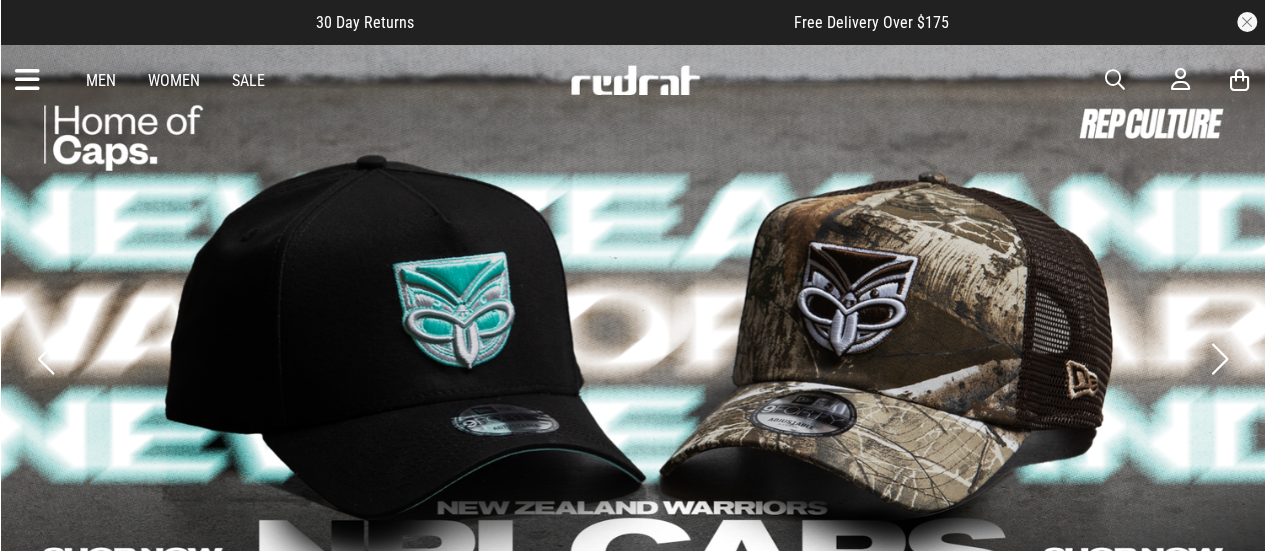 click at bounding box center [27, 80] 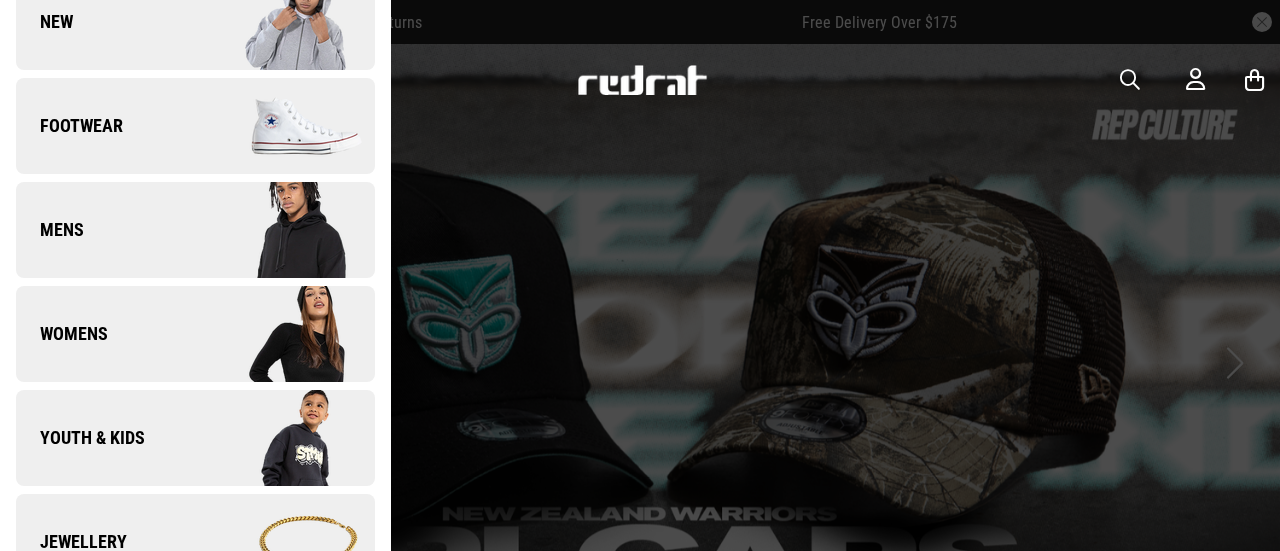 scroll, scrollTop: 0, scrollLeft: 0, axis: both 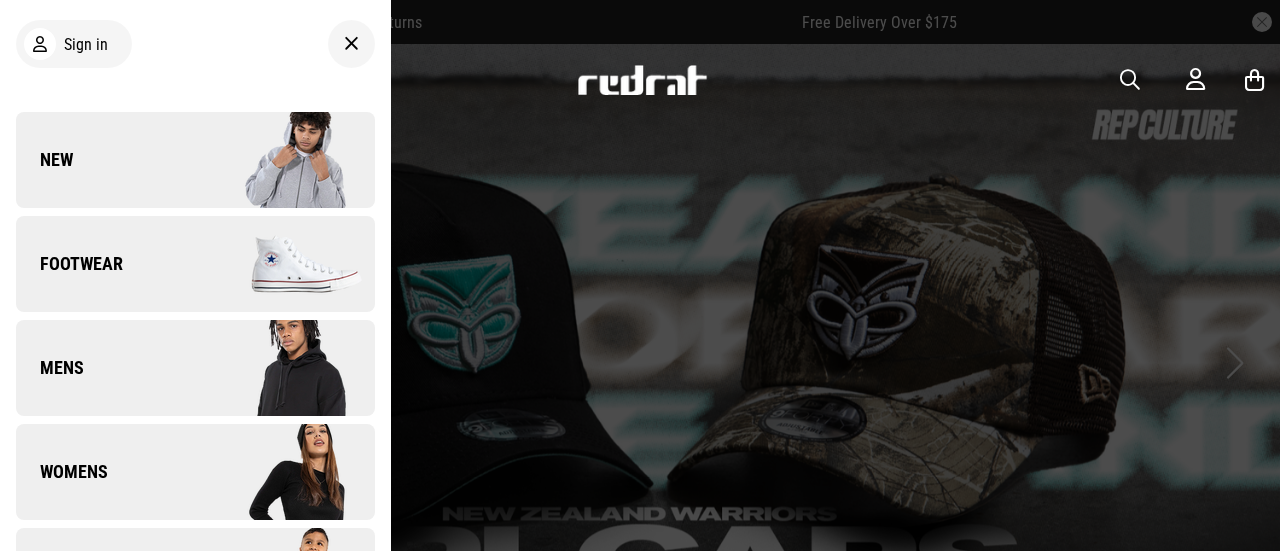 click at bounding box center (1130, 80) 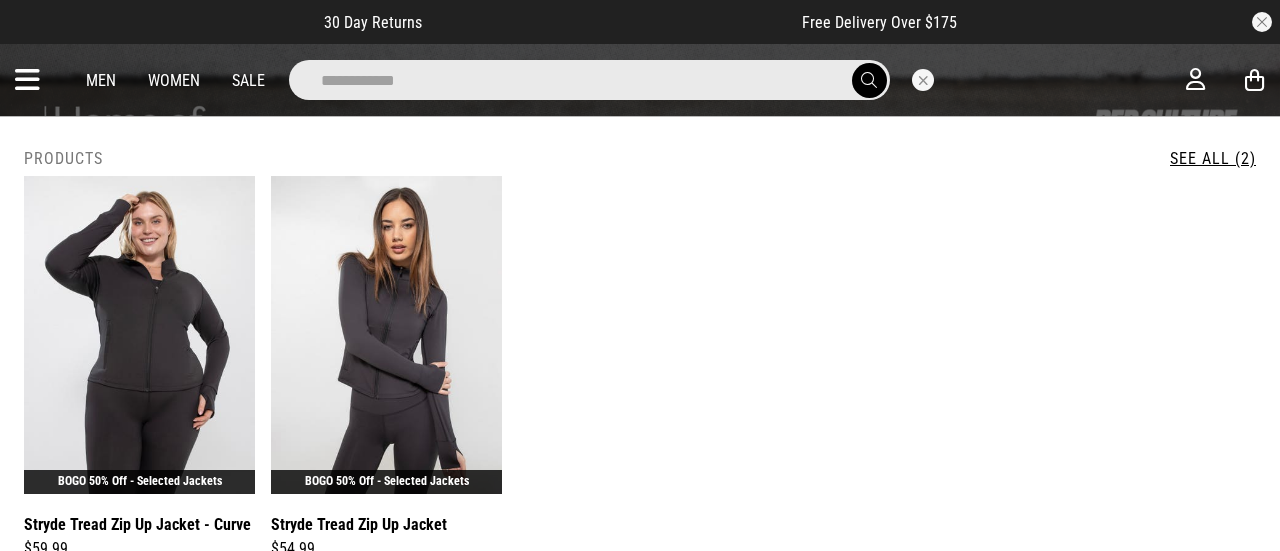 type on "**********" 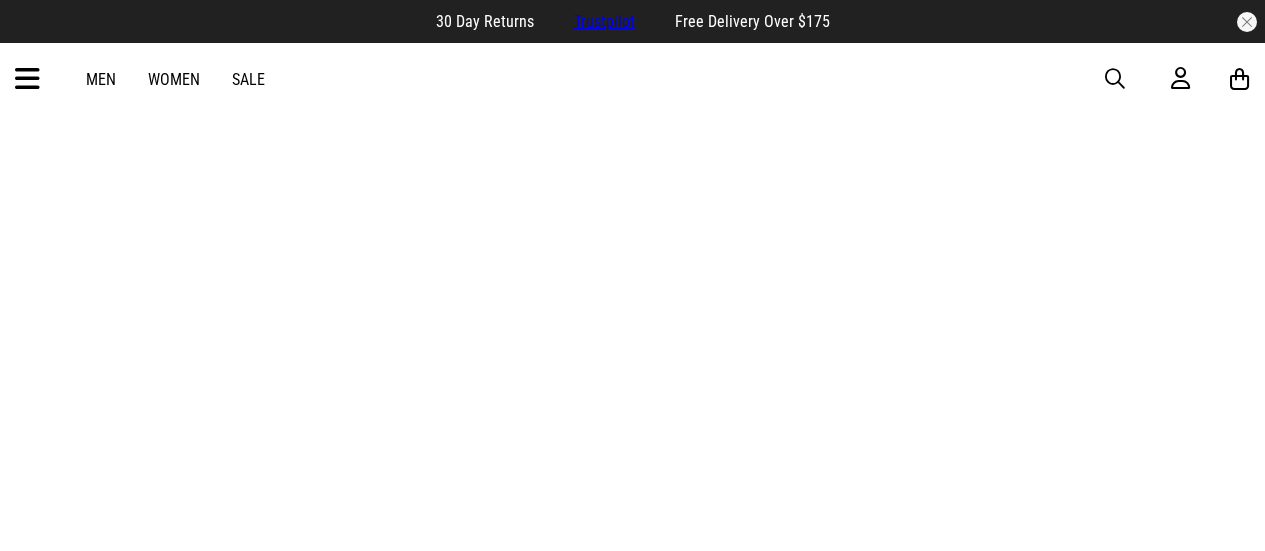 scroll, scrollTop: 0, scrollLeft: 0, axis: both 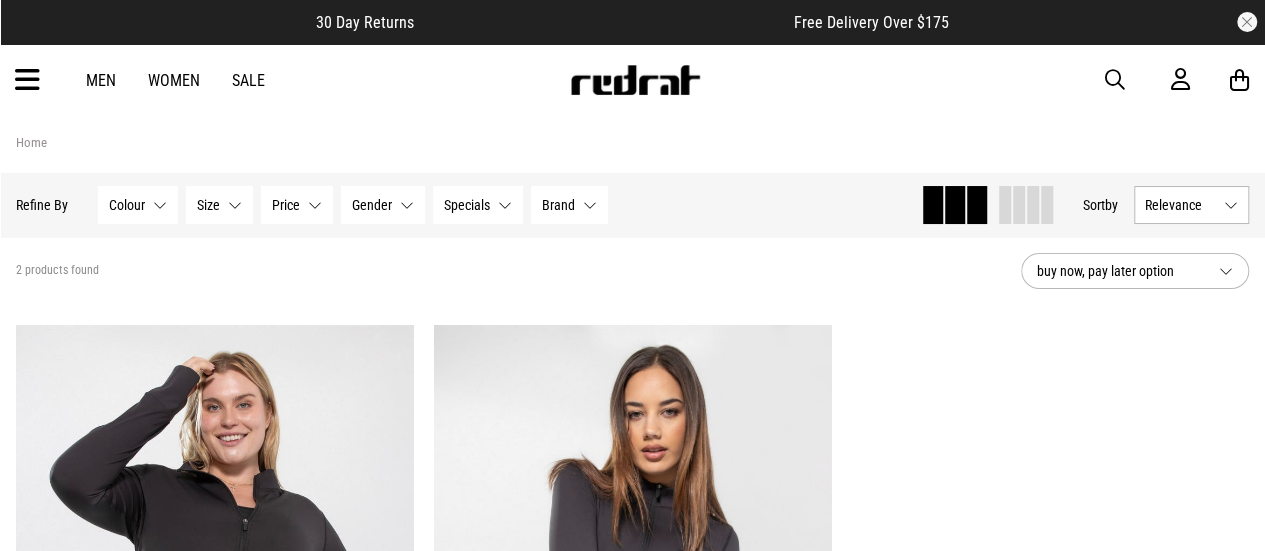 click at bounding box center (27, 80) 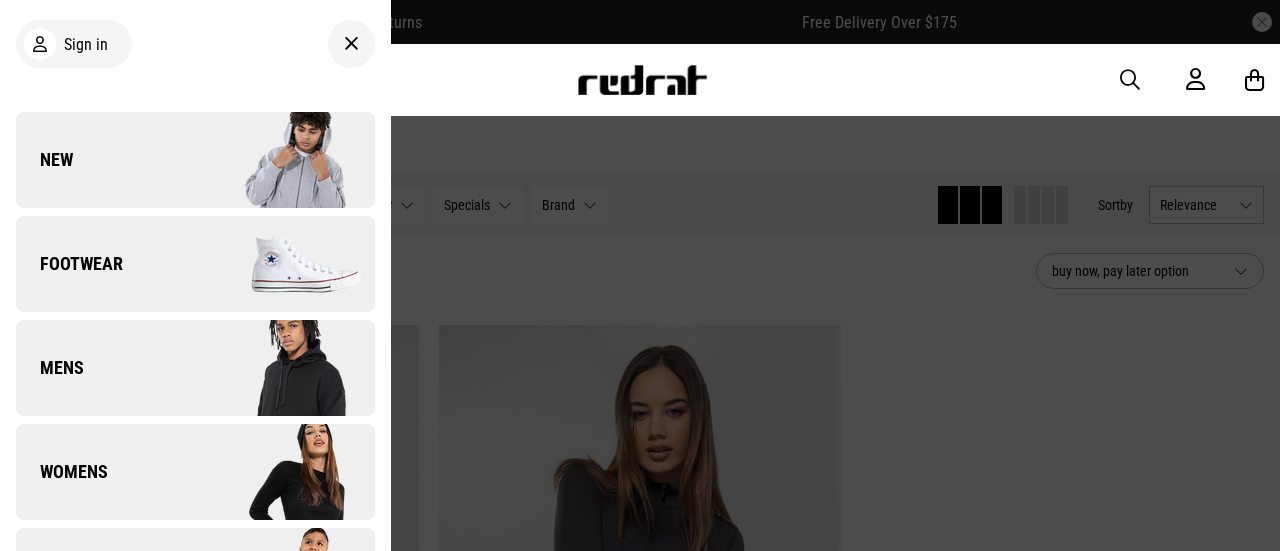 click on "Sign in     New       Back         Footwear       Back
Footwear											       Mens       Back
Mens											       Womens       Back
Womens											       Youth & Kids       Back
Youth & Kids											       Jewellery       Back
Jewellery											       Headwear       Back
Headwear											       Accessories       Back
Accessories											       Deals       Back         Sale   UP TO 60% OFF
Shop by Brand
adidas
Converse
New Era
See all brands     Gift Cards   Find a Store   Delivery   Returns & Exchanges   FAQ   Contact Us
Payment Options Only at Red Rat
Let's keep in touch
Back" at bounding box center [195, 275] 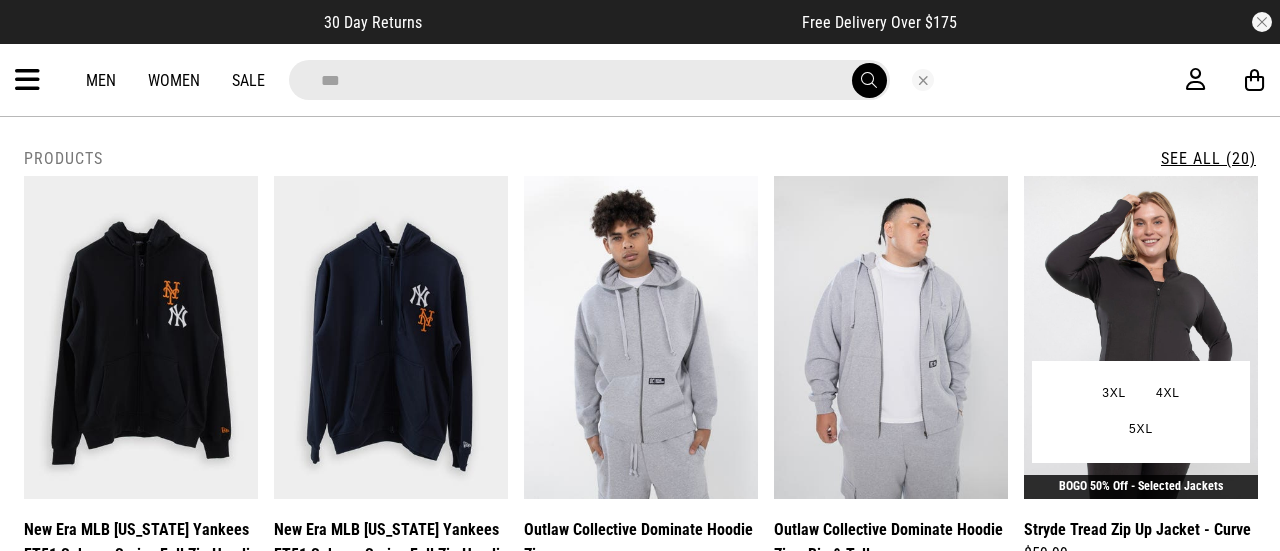 scroll, scrollTop: 78, scrollLeft: 0, axis: vertical 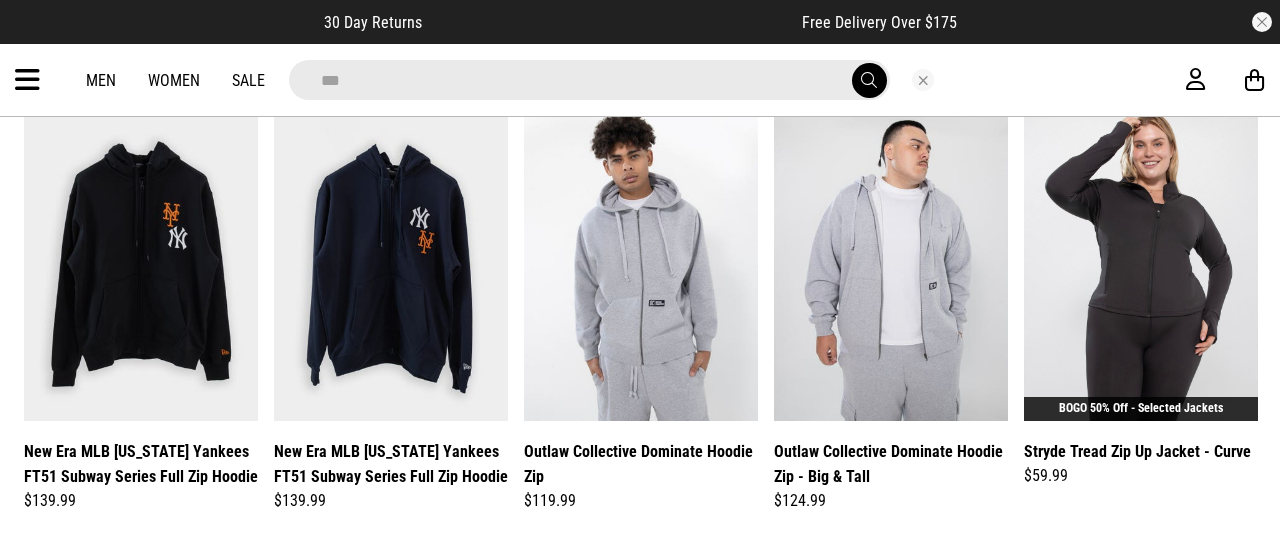 type on "***" 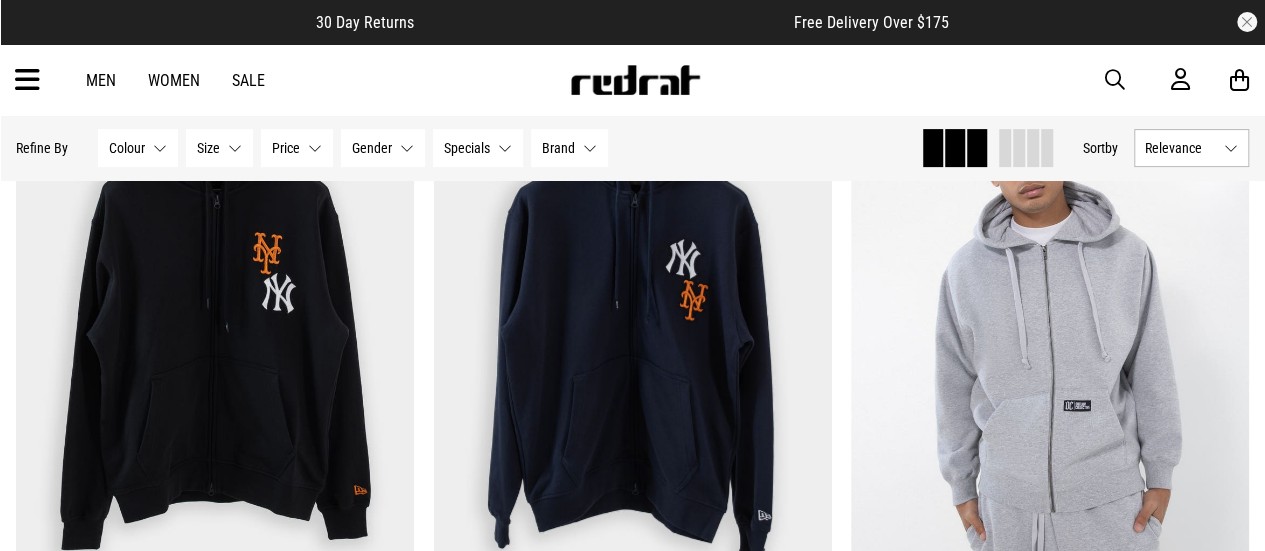 scroll, scrollTop: 278, scrollLeft: 0, axis: vertical 